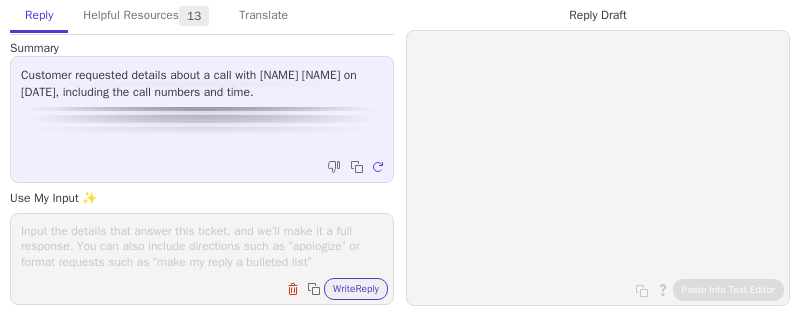 scroll, scrollTop: 0, scrollLeft: 0, axis: both 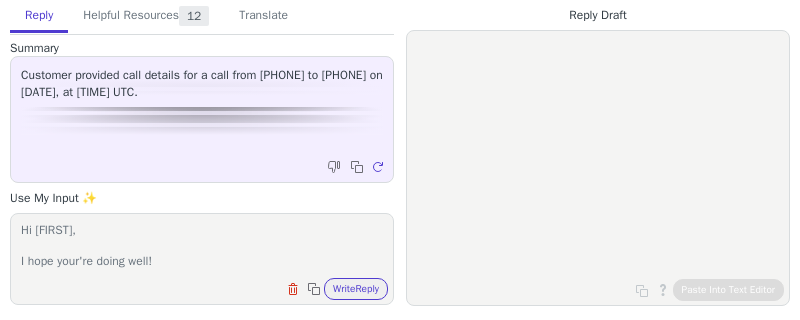 paste on "Thank you for reaching out and for the opportunity to assist you today with [concern]. It was a pleasure speaking with you!" 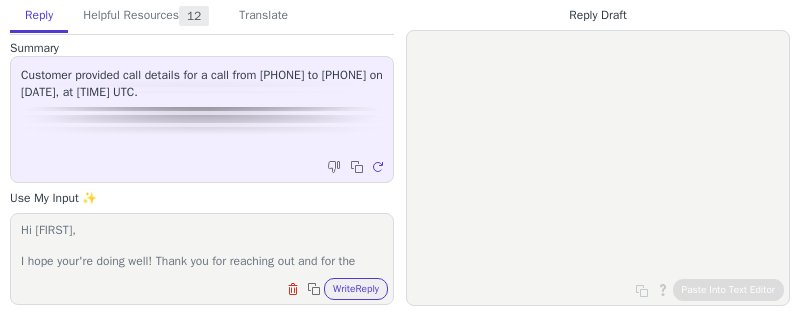 scroll, scrollTop: 32, scrollLeft: 0, axis: vertical 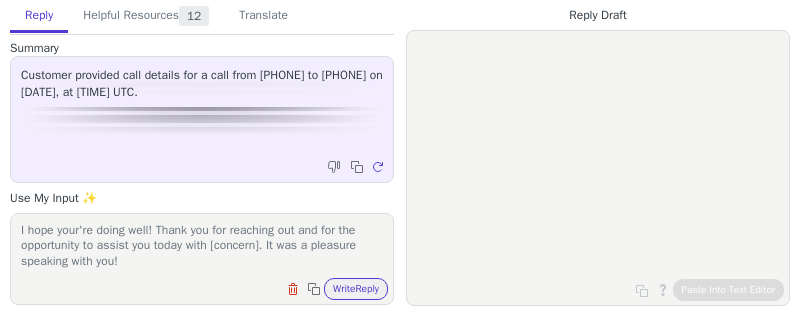 click on "Hi [FIRST],
I hope your're doing well! Thank you for reaching out and for the opportunity to assist you today with [concern]. It was a pleasure speaking with you!" at bounding box center (202, 246) 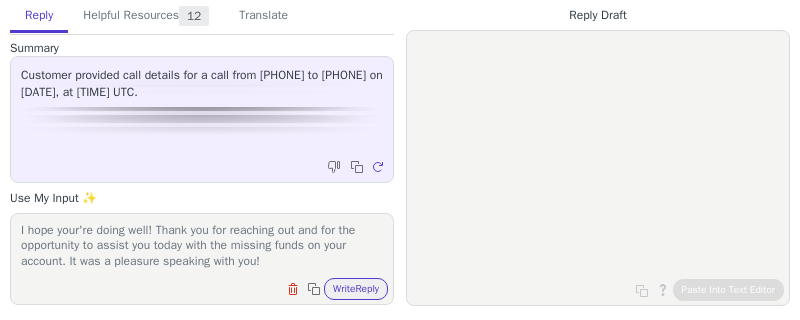 click on "Hi [FIRST],
I hope your're doing well! Thank you for reaching out and for the opportunity to assist you today with the missing funds on your account. It was a pleasure speaking with you!" at bounding box center [202, 246] 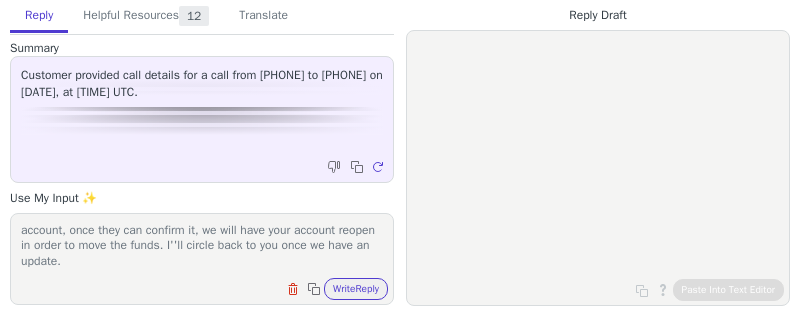 scroll, scrollTop: 171, scrollLeft: 0, axis: vertical 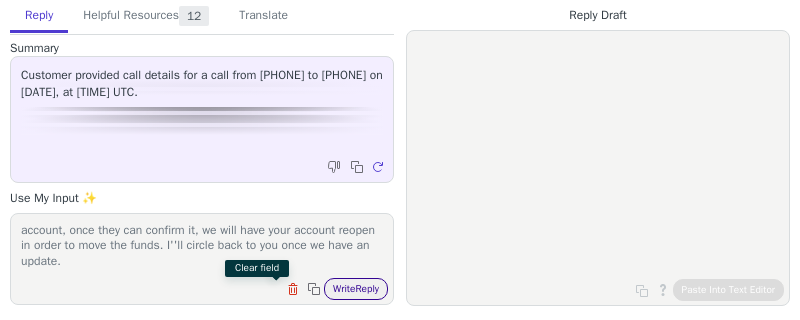 type on "Hi [FIRST],
I hope your're doing well! Thank you for reaching out and for the opportunity to assist you today with the missing funds on your account. It was a pleasure speaking with you!
I've already reach out to our banking partner to follow-up, let me share what we we're working on, first we need to confirm with our banking partner if they could have just send the funds back to your account, once they can confirm it, we will have your account reopen in order to move the funds. I''ll circle back to you once we have an update." 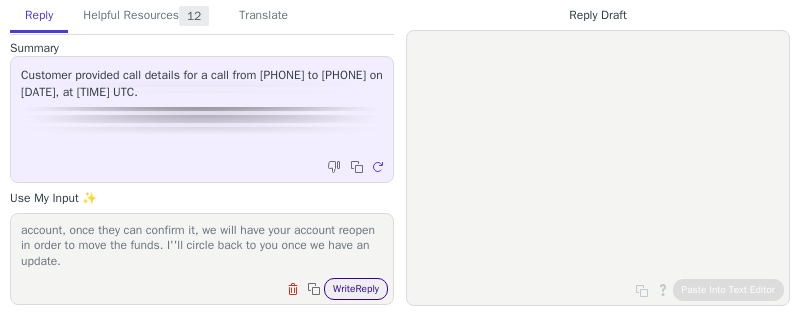 click on "Write  Reply" at bounding box center [356, 289] 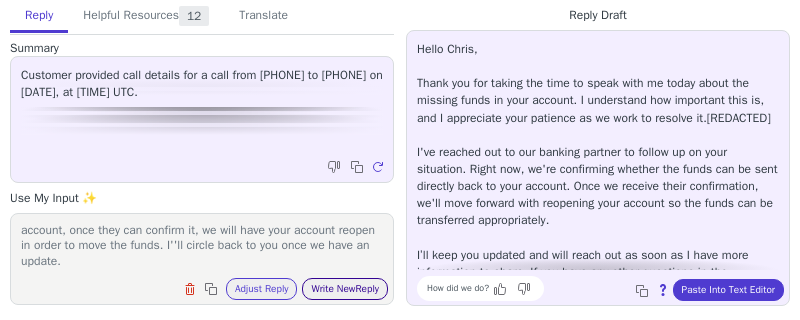 scroll, scrollTop: 28, scrollLeft: 0, axis: vertical 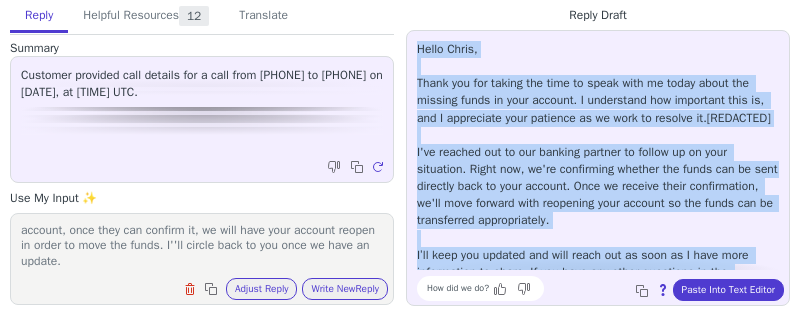 drag, startPoint x: 768, startPoint y: 256, endPoint x: 414, endPoint y: 47, distance: 411.09244 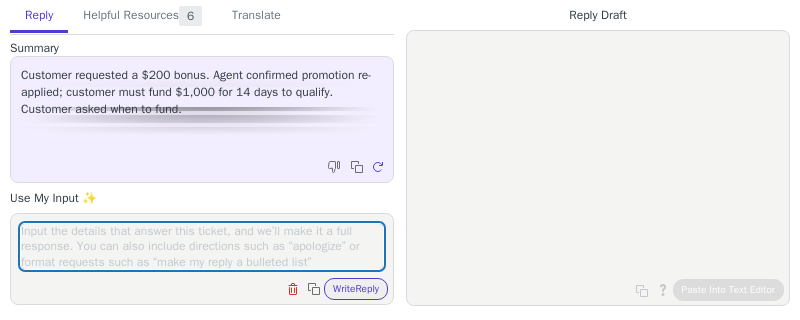 scroll, scrollTop: 0, scrollLeft: 0, axis: both 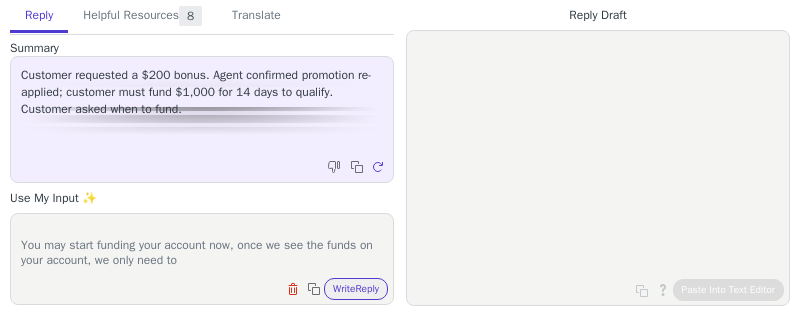 click on "Hi [FIRST],
You may start funding your account now, once we see the funds on your account, we only need to" at bounding box center (202, 246) 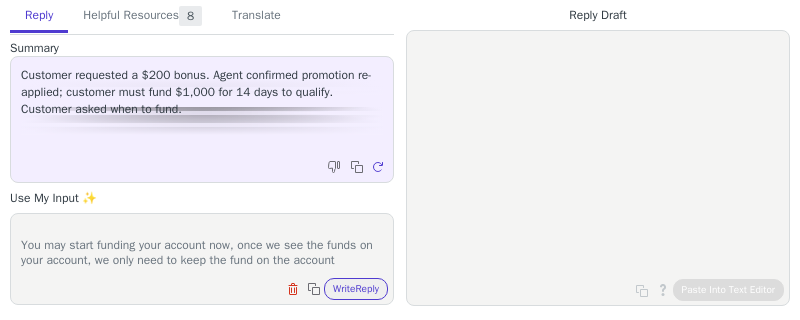 scroll, scrollTop: 15, scrollLeft: 0, axis: vertical 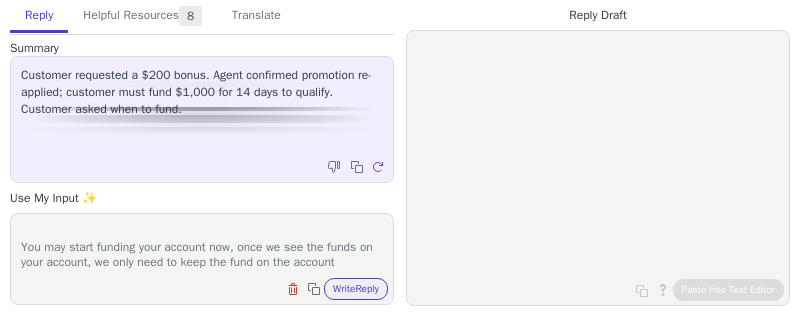 click on "Hi [NAME],
You may start funding your account now, once we see the funds on your account, we only need to keep the fund on the account" at bounding box center (202, 246) 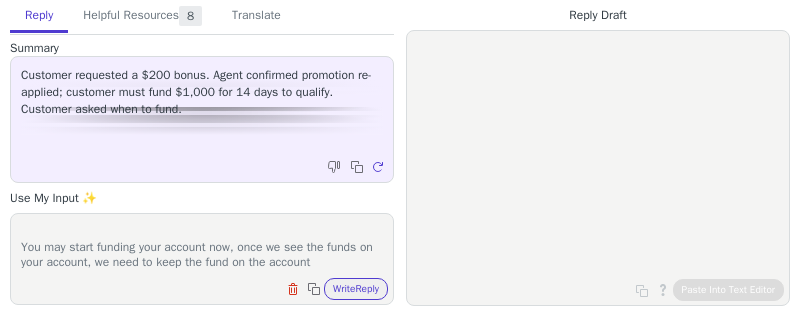 scroll, scrollTop: 17, scrollLeft: 0, axis: vertical 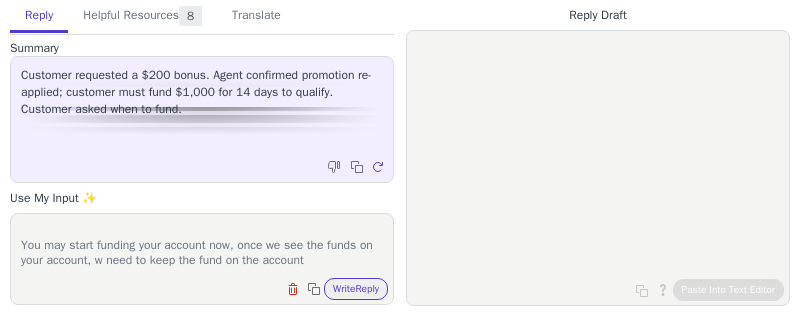 click on "Hi [FIRST],
You may start funding your account now, once we see the funds on your account, w need to keep the fund on the account" at bounding box center (202, 246) 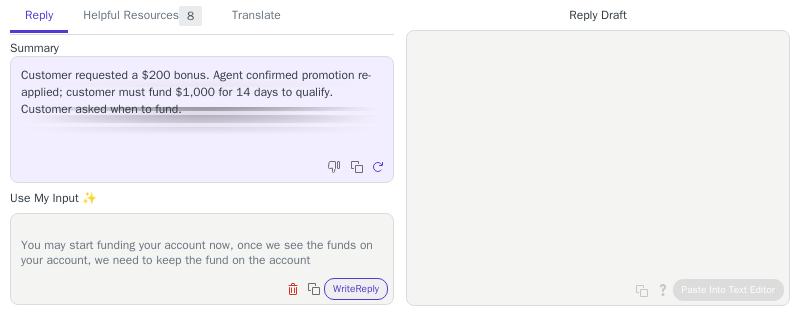 click at bounding box center [0, 0] 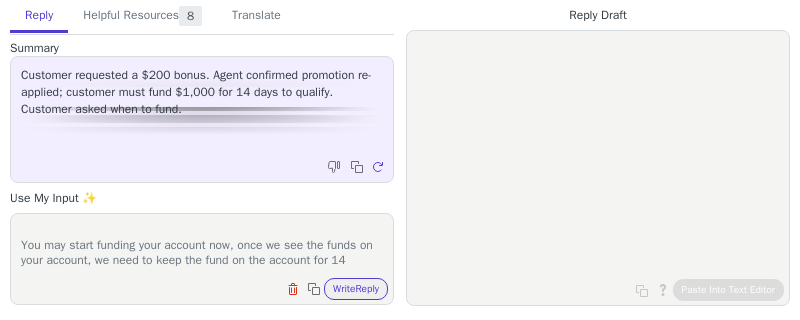 scroll, scrollTop: 32, scrollLeft: 0, axis: vertical 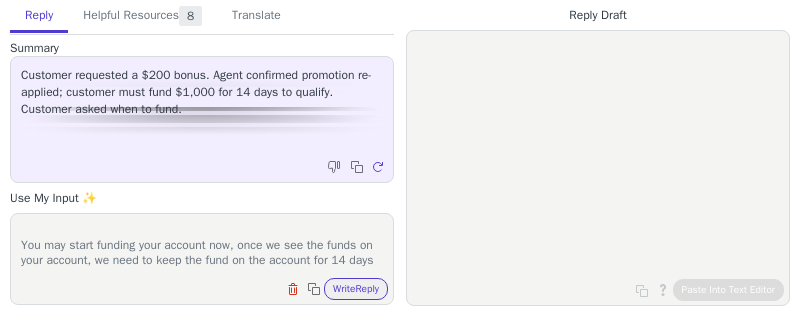 click on "Hi [FIRST],
You may start funding your account now, once we see the funds on your account, we need to keep the fund on the account for 14 days" at bounding box center (202, 246) 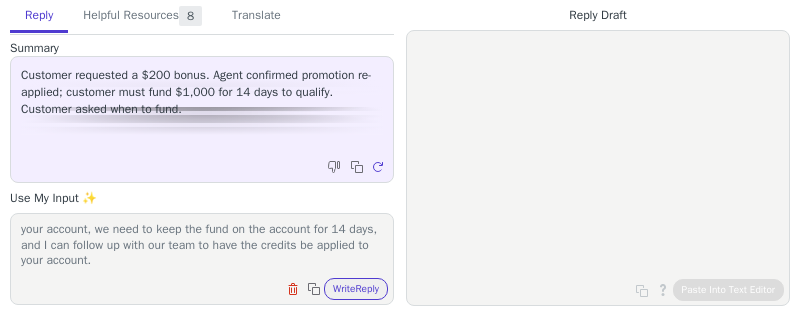 scroll, scrollTop: 77, scrollLeft: 0, axis: vertical 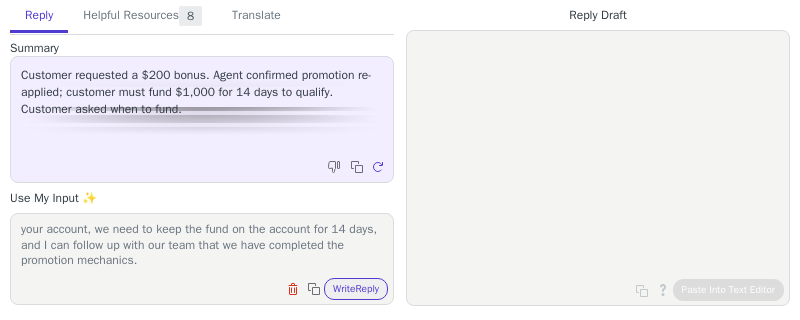 paste on "Should you have any more questions or need further assistance, please feel free to reach out. I'm always here to help." 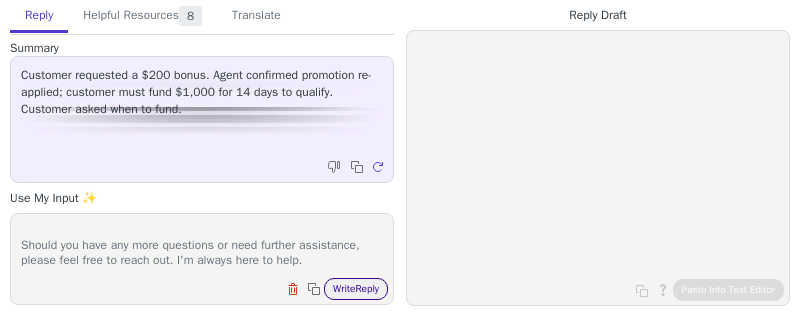 scroll, scrollTop: 140, scrollLeft: 0, axis: vertical 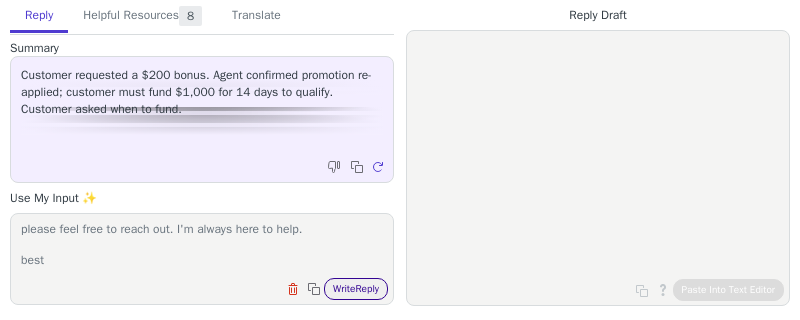 type on "Hi [NAME],
You may start funding your account now, once we see the funds on your account, we need to keep the fund on the account for 14 days, and I can follow up with our team that we have completed the promotion mechanics.
Should you have any more questions or need further assistance, please feel free to reach out. I'm always here to help.
best" 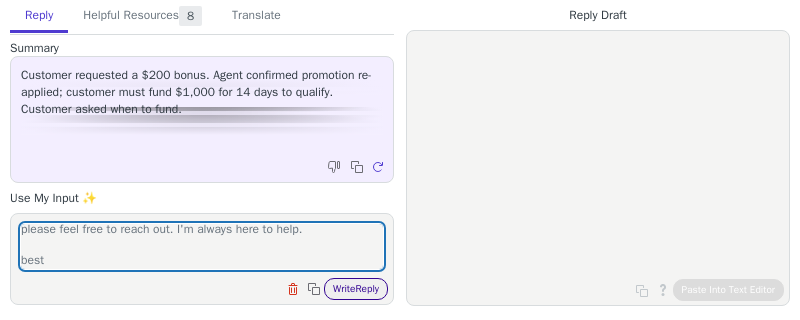 click on "Write  Reply" at bounding box center [356, 289] 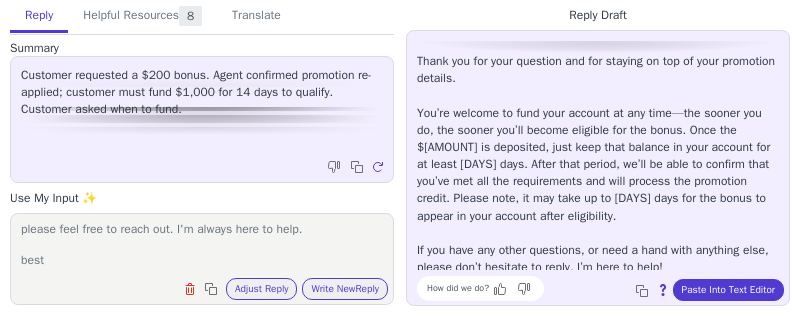 scroll, scrollTop: 28, scrollLeft: 0, axis: vertical 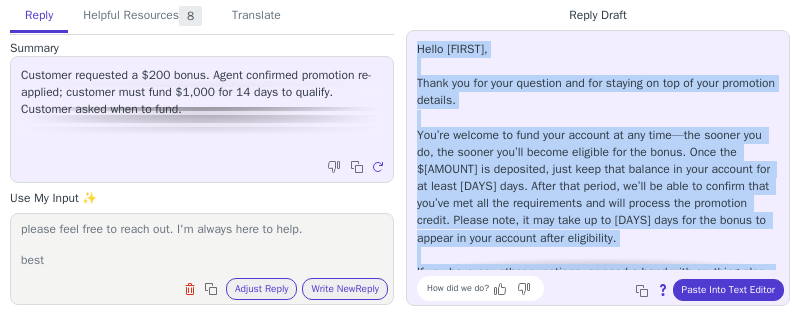 drag, startPoint x: 690, startPoint y: 253, endPoint x: 410, endPoint y: 50, distance: 345.84534 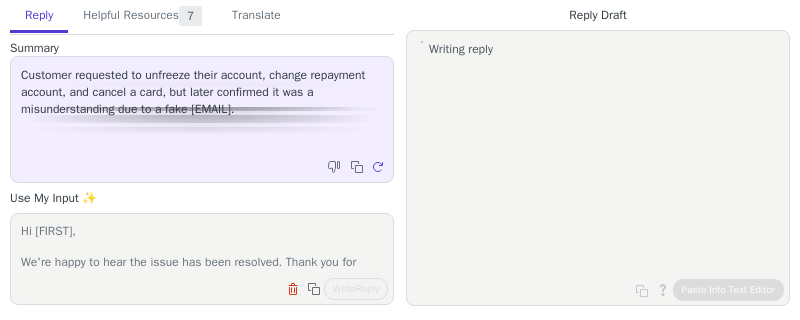 scroll, scrollTop: 0, scrollLeft: 0, axis: both 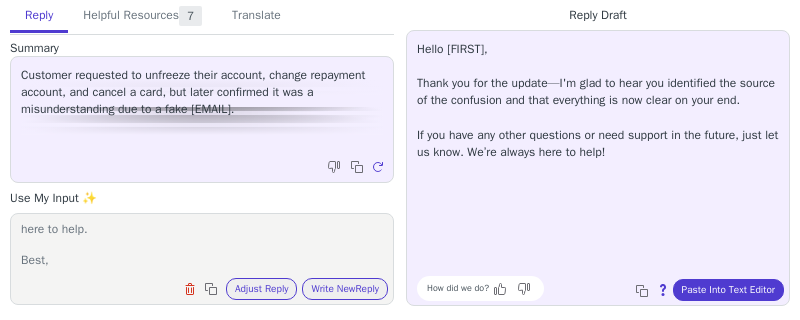 click on "Hello [FIRST], Thank you for the update—I'm glad to hear you identified the source of the confusion and that everything is now clear on your end. If you have any other questions or need support in the future, just let us know. We’re always here to help!" at bounding box center [598, 101] 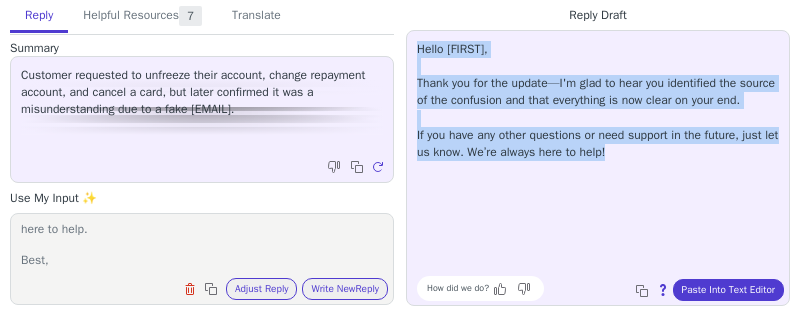 drag, startPoint x: 683, startPoint y: 169, endPoint x: 406, endPoint y: 44, distance: 303.898 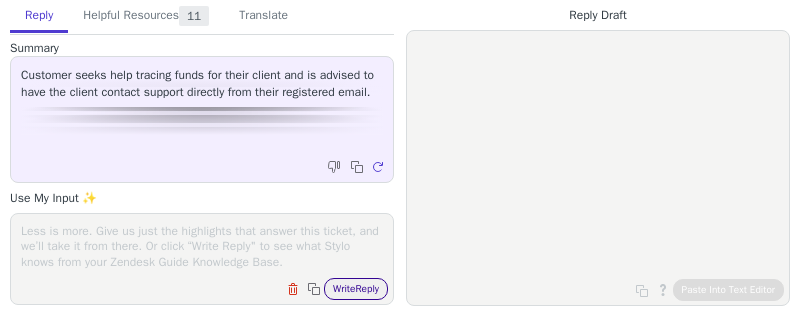 scroll, scrollTop: 0, scrollLeft: 0, axis: both 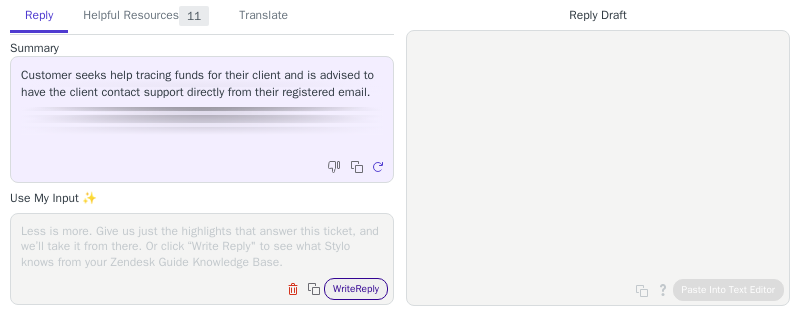 click on "Write  Reply" at bounding box center (356, 289) 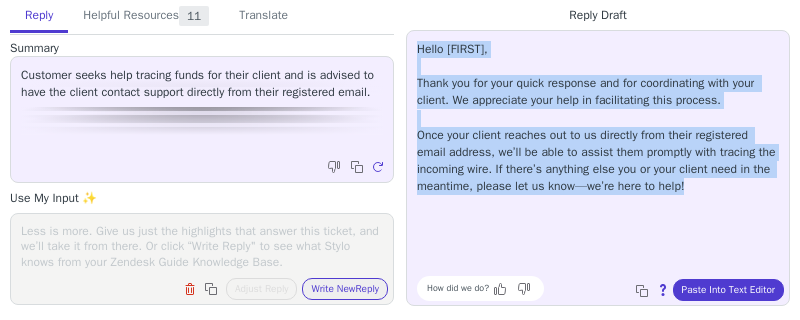 drag, startPoint x: 477, startPoint y: 207, endPoint x: 403, endPoint y: 50, distance: 173.56555 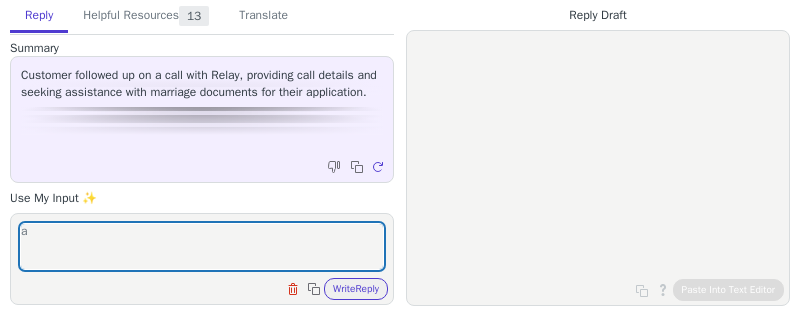 scroll, scrollTop: 0, scrollLeft: 0, axis: both 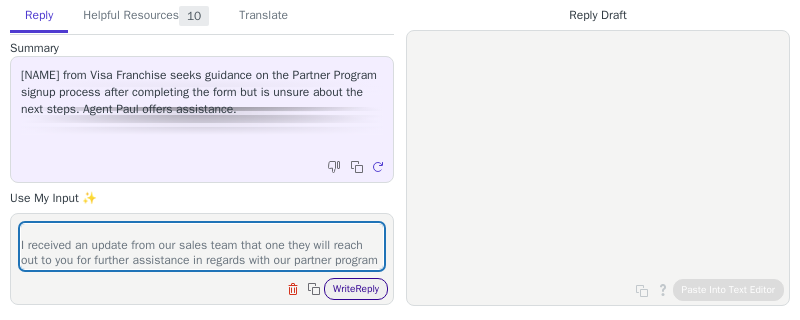 type on "Hi [NAME],
I hope you're doing well!
I received an update from our sales team that one they will reach out to you for further assistance in regards with our partner program" 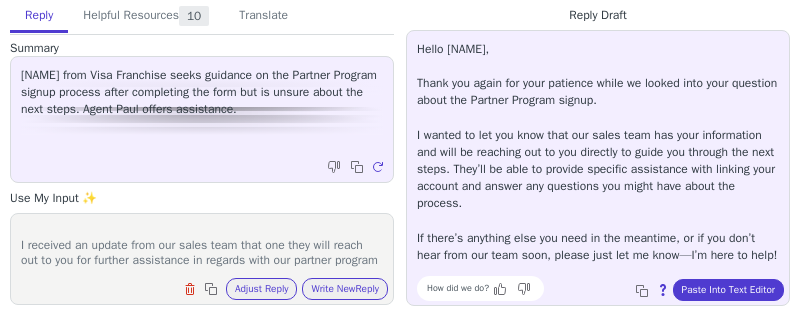 scroll, scrollTop: 11, scrollLeft: 0, axis: vertical 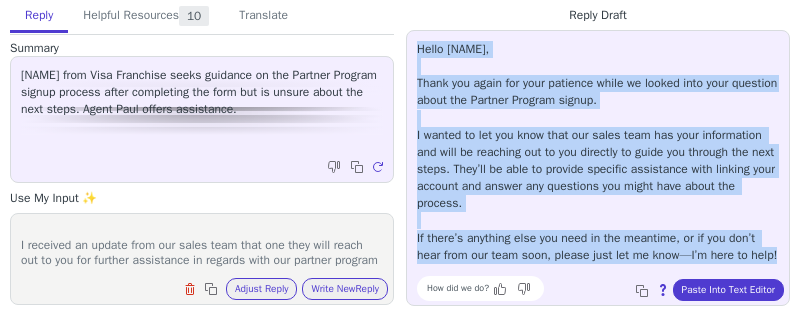 copy on "Hello [NAME], Thank you again for your patience while we looked into your question about the Partner Program signup. I wanted to let you know that our sales team has your information and will be reaching out to you directly to guide you through the next steps. They’ll be able to provide specific assistance with linking your account and answer any questions you might have about the process. If there’s anything else you need in the meantime, or if you don’t hear from our team soon, please just let me know—I’m here to help!" 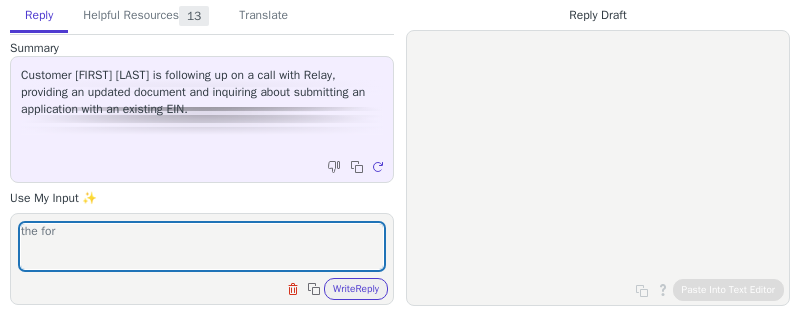 scroll, scrollTop: 0, scrollLeft: 0, axis: both 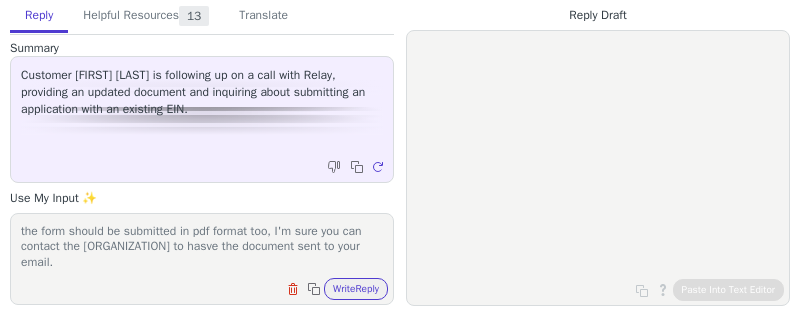 click on "the form should be submitted in pdf format too, I'm sure you can contact the IRS to hasve the document sent to your email. Clear field Copy to clipboard Write  Reply" at bounding box center [202, 259] 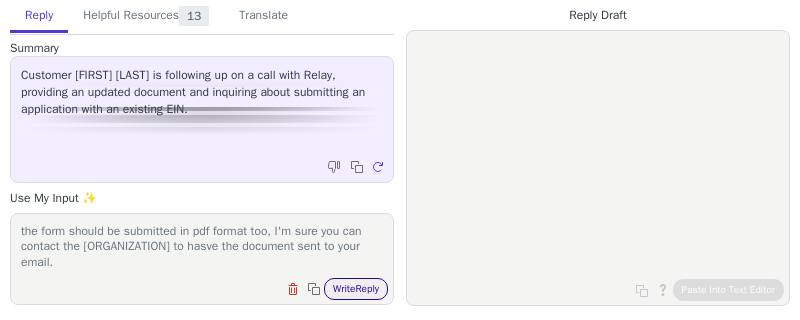 click on "Write  Reply" at bounding box center [356, 289] 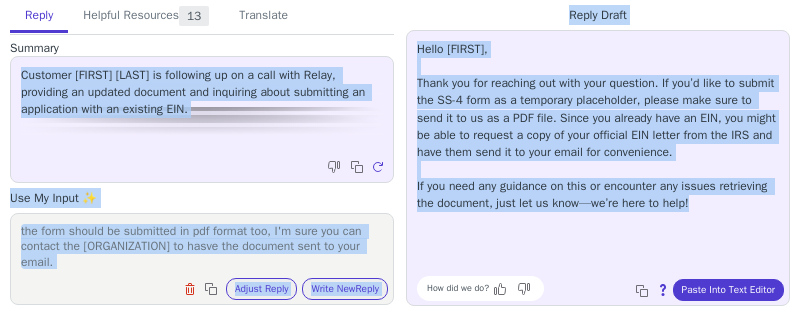 drag, startPoint x: 776, startPoint y: 221, endPoint x: 375, endPoint y: 60, distance: 432.1134 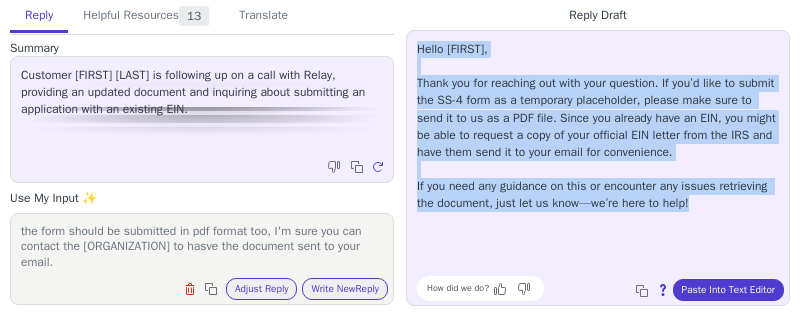 drag, startPoint x: 416, startPoint y: 51, endPoint x: 459, endPoint y: 241, distance: 194.80502 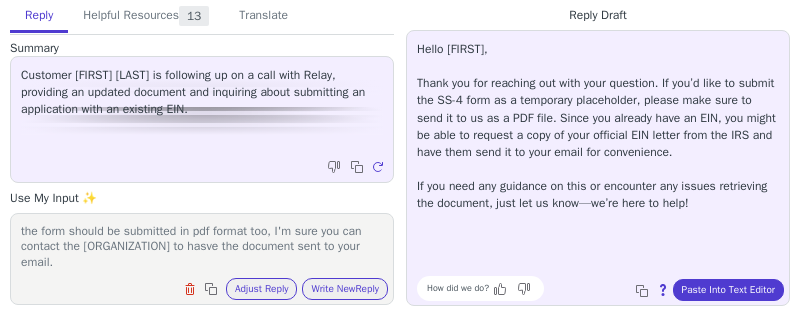 click on "the form should be submitted in pdf format too, I'm sure you can contact the IRS to hasve the document sent to your email." at bounding box center [202, 246] 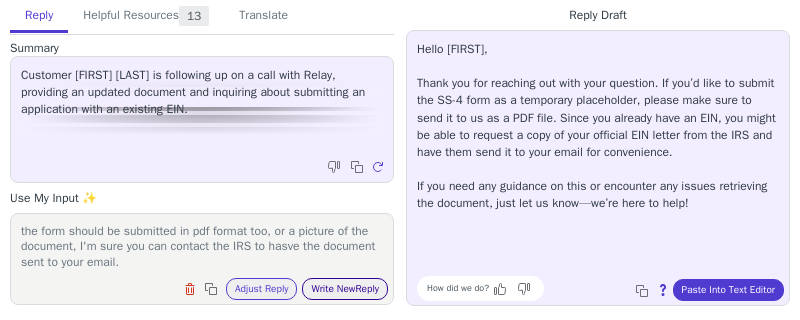 type on "the form should be submitted in pdf format too, or a picture of the document, I'm sure you can contact the IRS to hasve the document sent to your email." 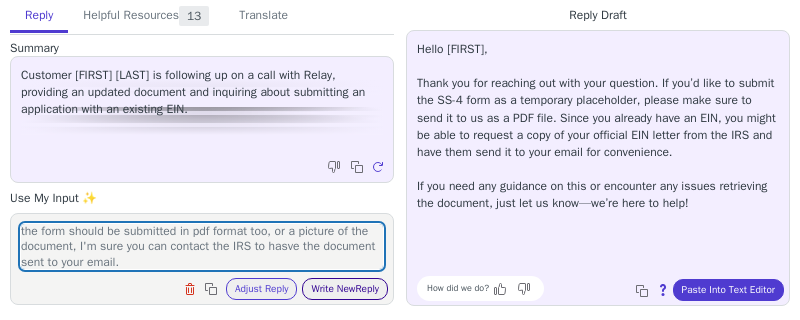 click on "Write New  Reply" at bounding box center [345, 289] 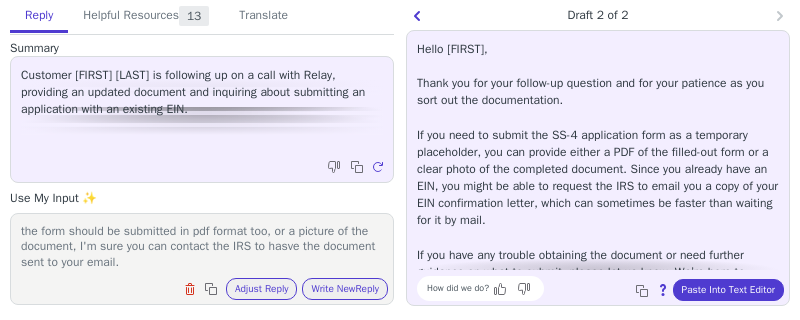scroll, scrollTop: 28, scrollLeft: 0, axis: vertical 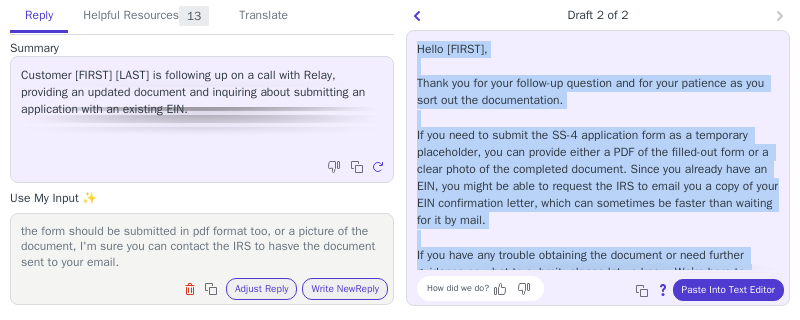 copy on "Hello Eric, Thank you for your follow-up question and for your patience as you sort out the documentation. If you need to submit the SS-4 application form as a temporary placeholder, you can provide either a PDF of the filled-out form or a clear photo of the completed document. Since you already have an EIN, you might be able to request the IRS to email you a copy of your EIN confirmation letter, which can sometimes be faster than waiting for it by mail. If you have any trouble obtaining the document or need further guidance on what to submit, please let us know. We’re here to support you through every step of this process." 